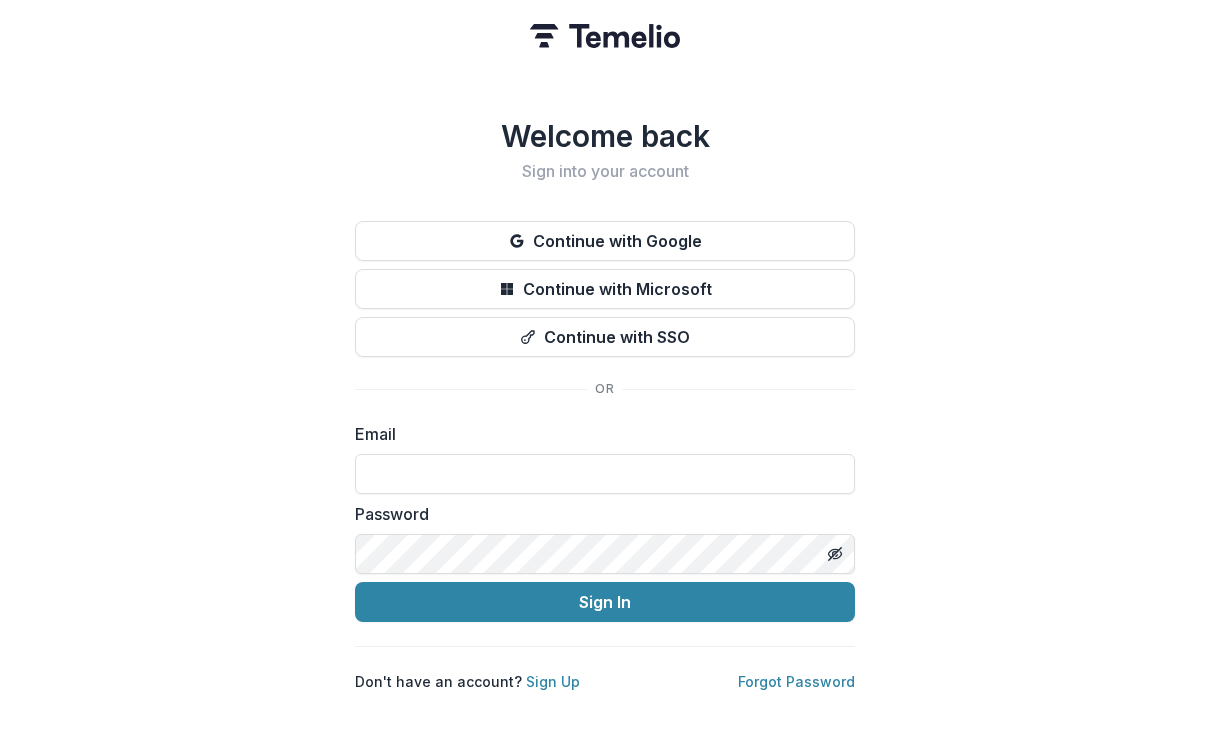 scroll, scrollTop: 0, scrollLeft: 0, axis: both 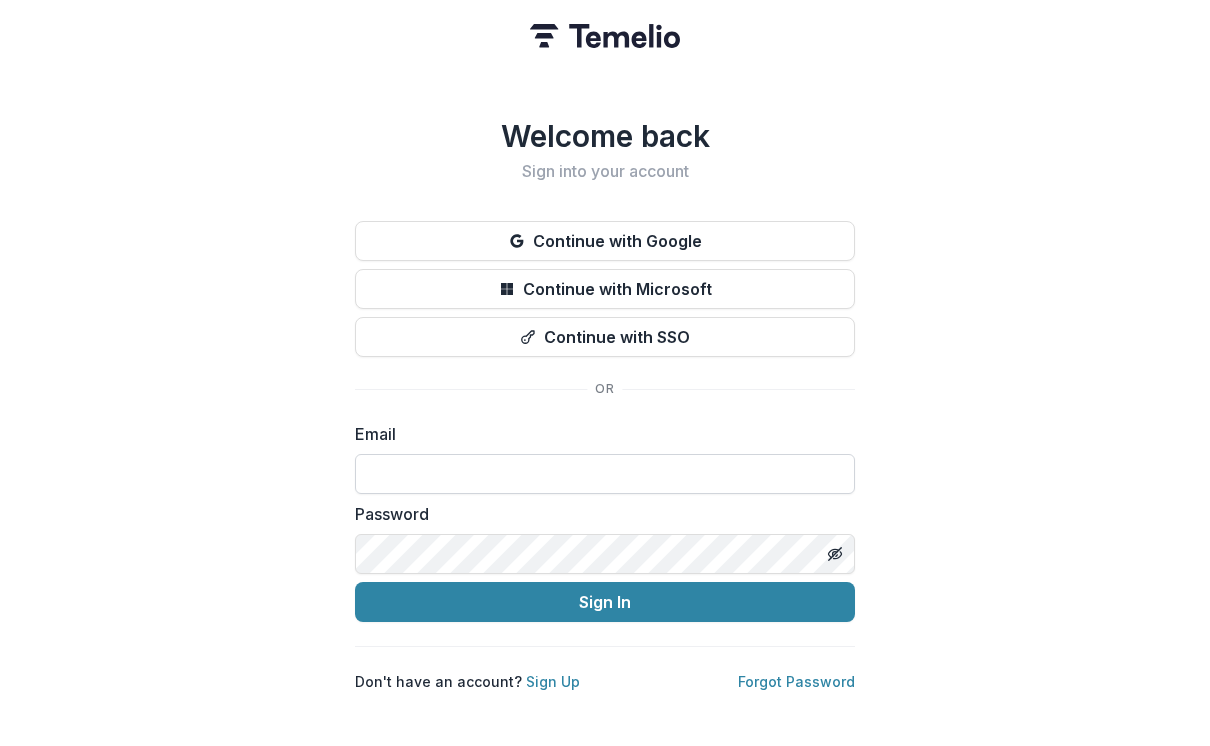 click at bounding box center (605, 474) 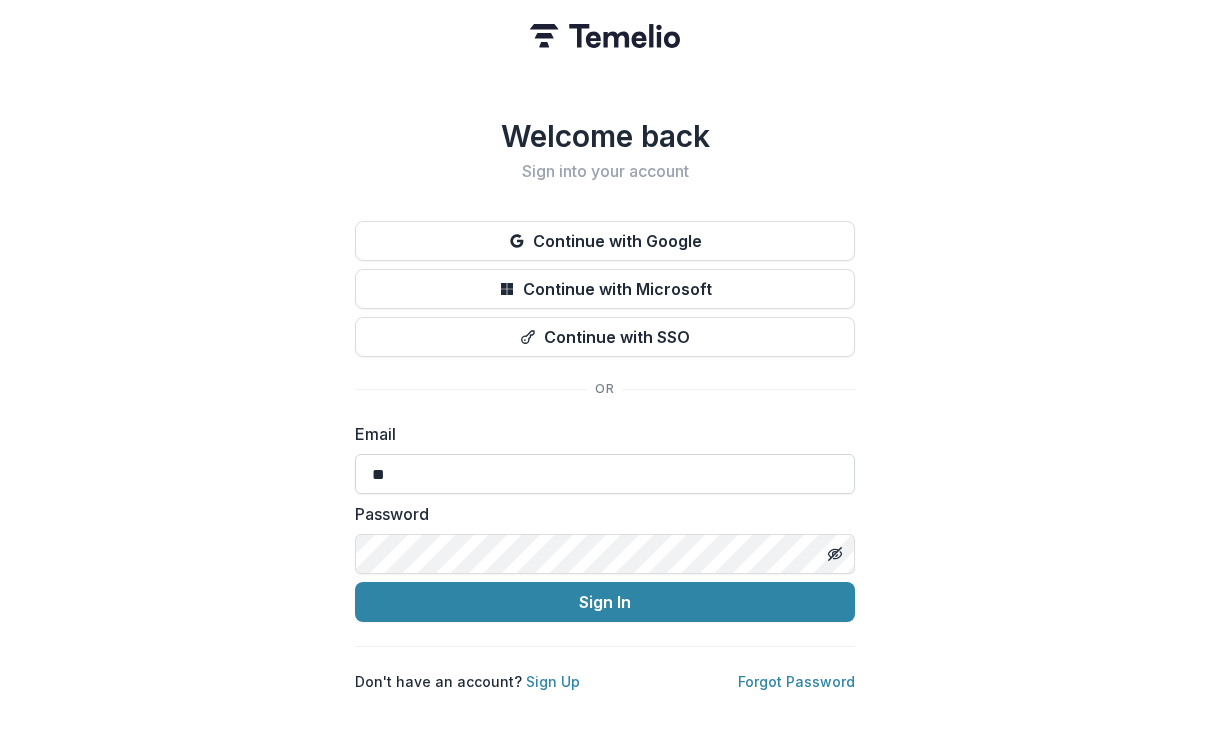 type on "**********" 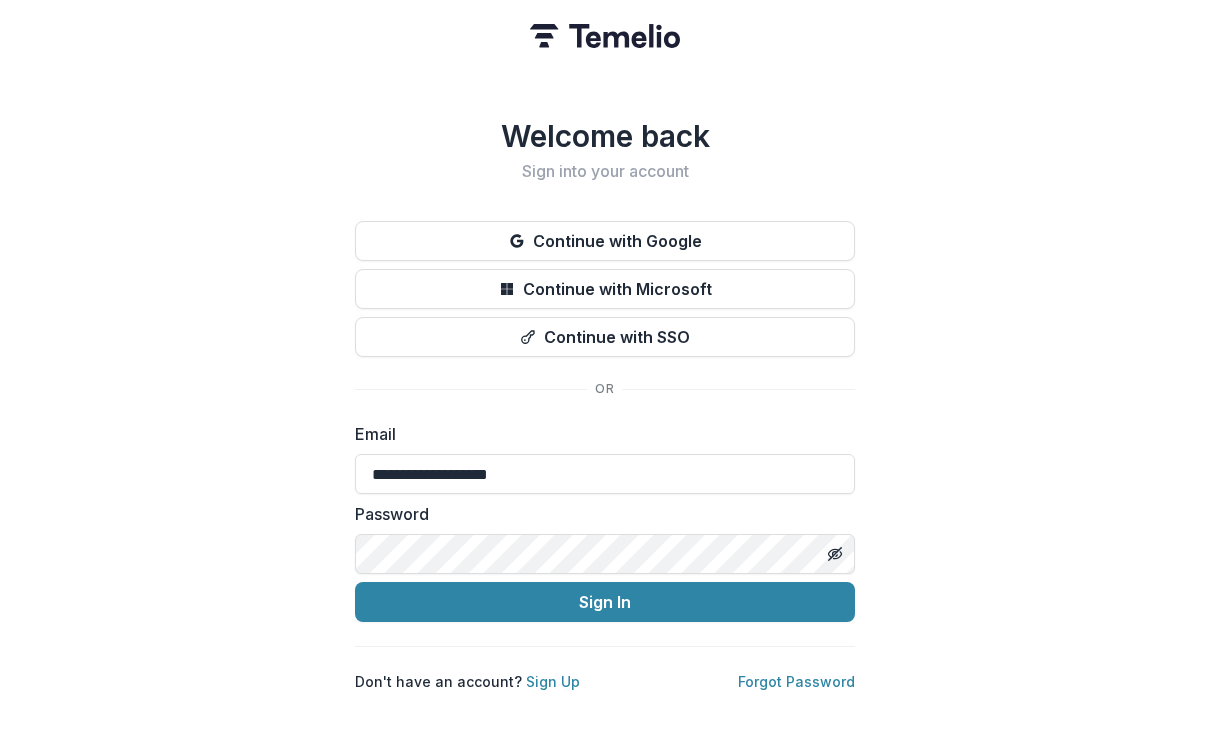 click on "Sign In" at bounding box center (605, 602) 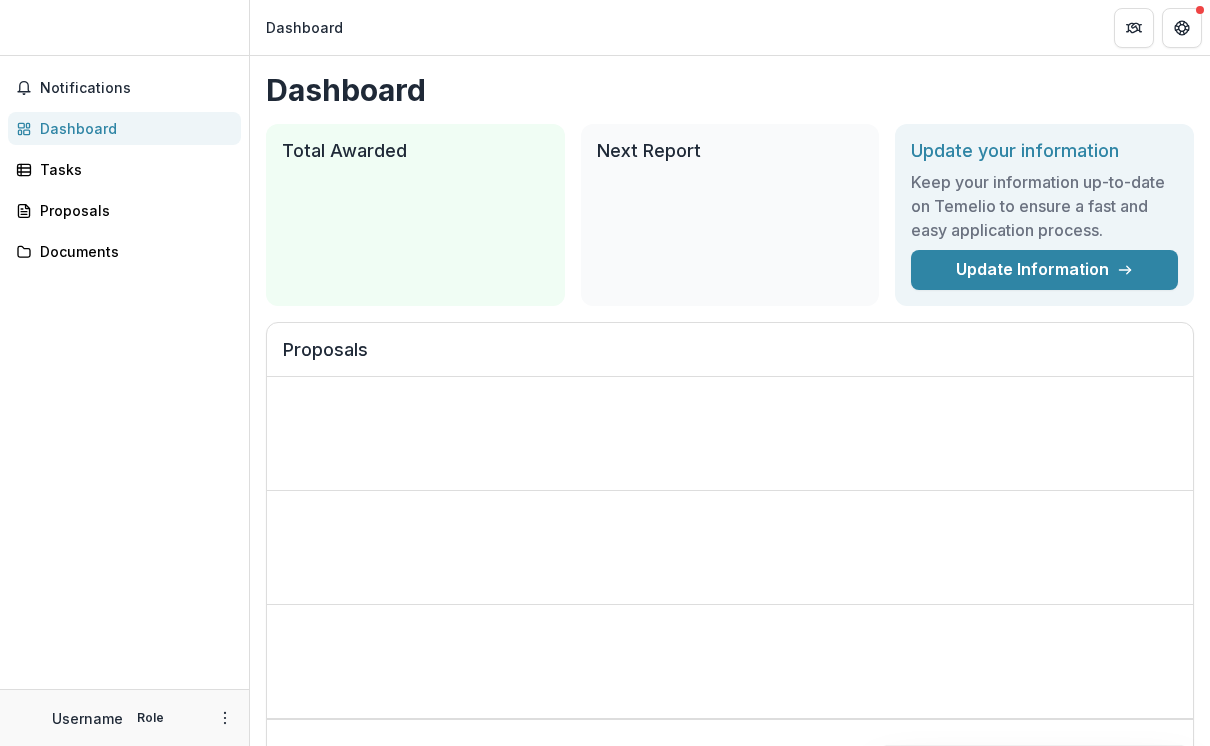 scroll, scrollTop: 0, scrollLeft: 0, axis: both 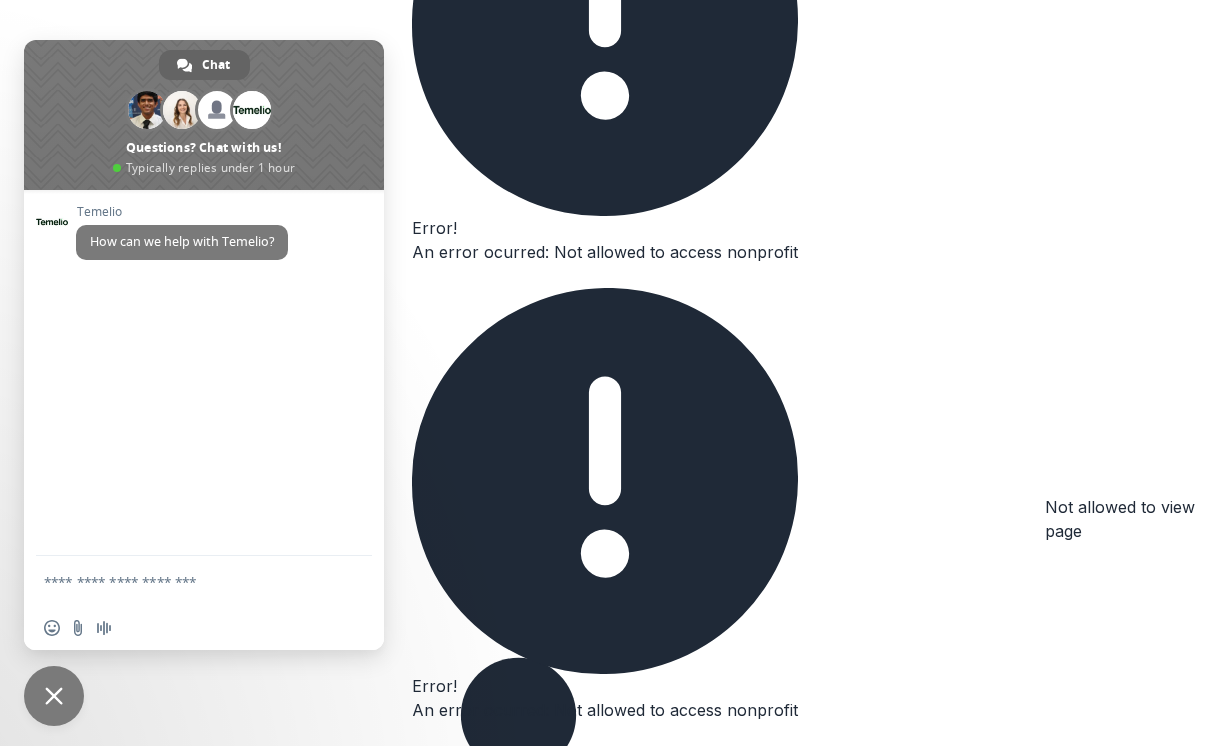 click 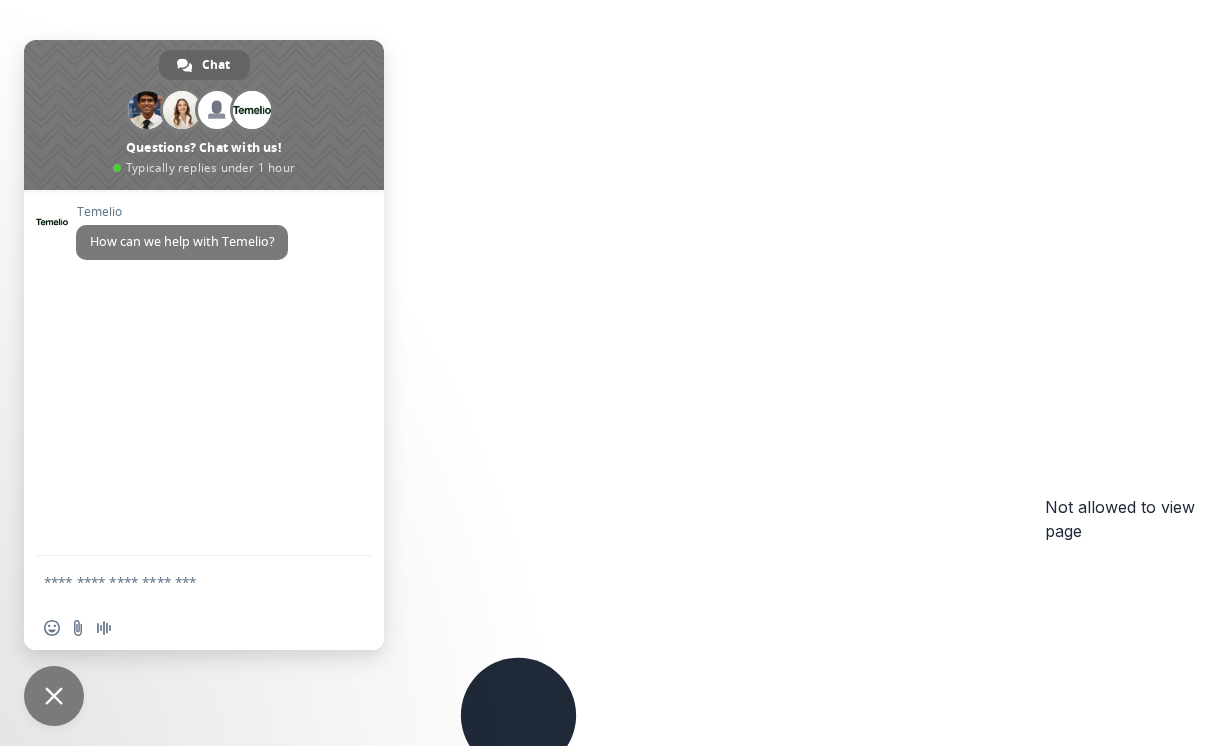 click on "Logout" at bounding box center (605, 1145) 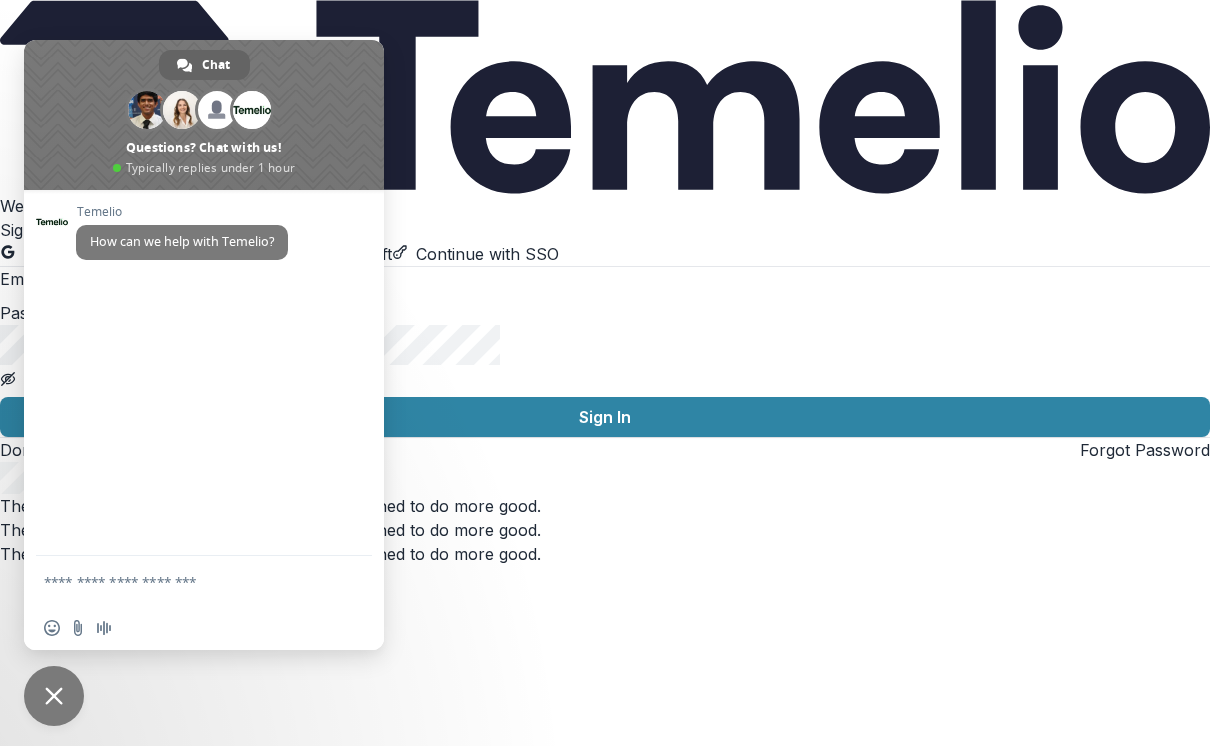click at bounding box center [54, 696] 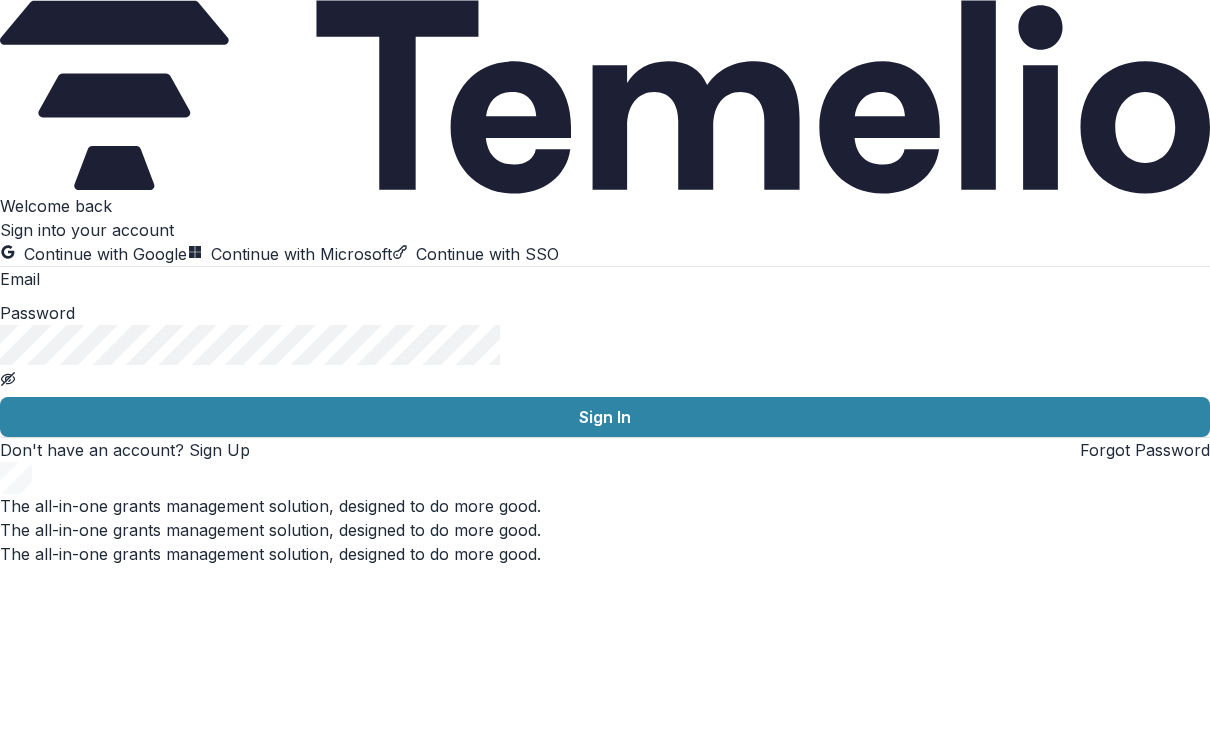 click at bounding box center (120, 281) 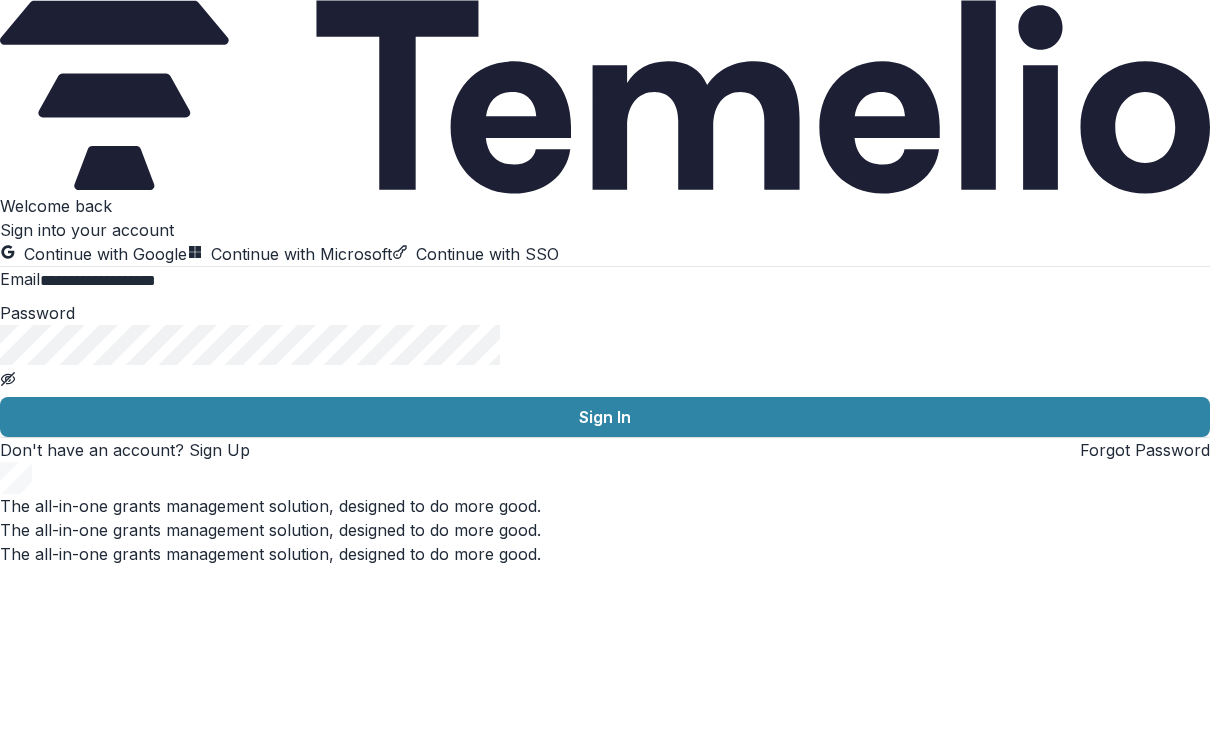 click at bounding box center [605, 377] 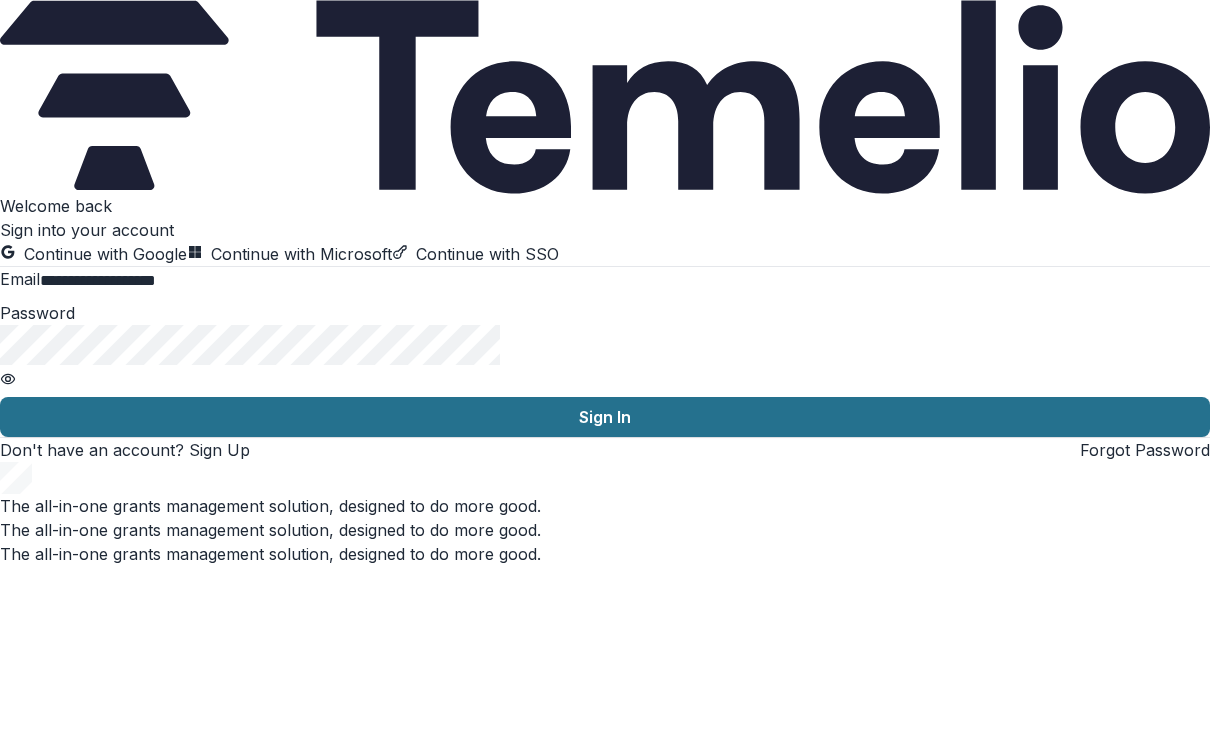 click on "Sign In" at bounding box center (605, 417) 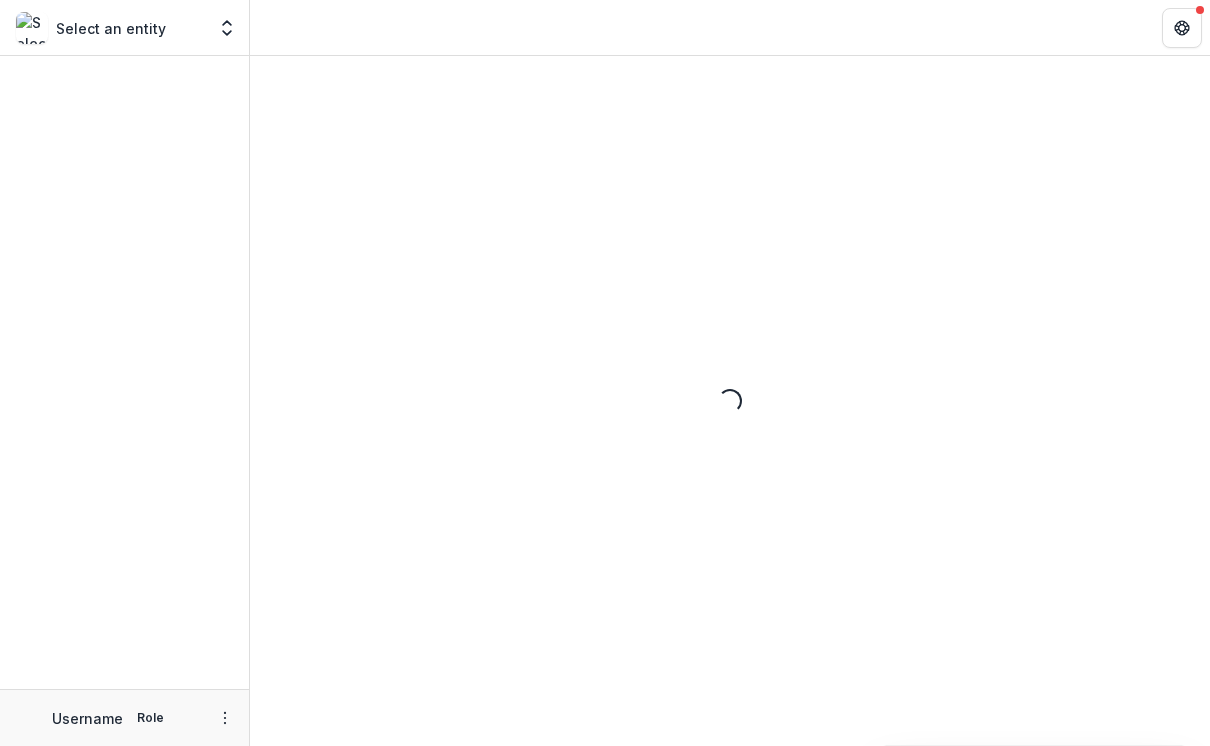 scroll, scrollTop: 0, scrollLeft: 0, axis: both 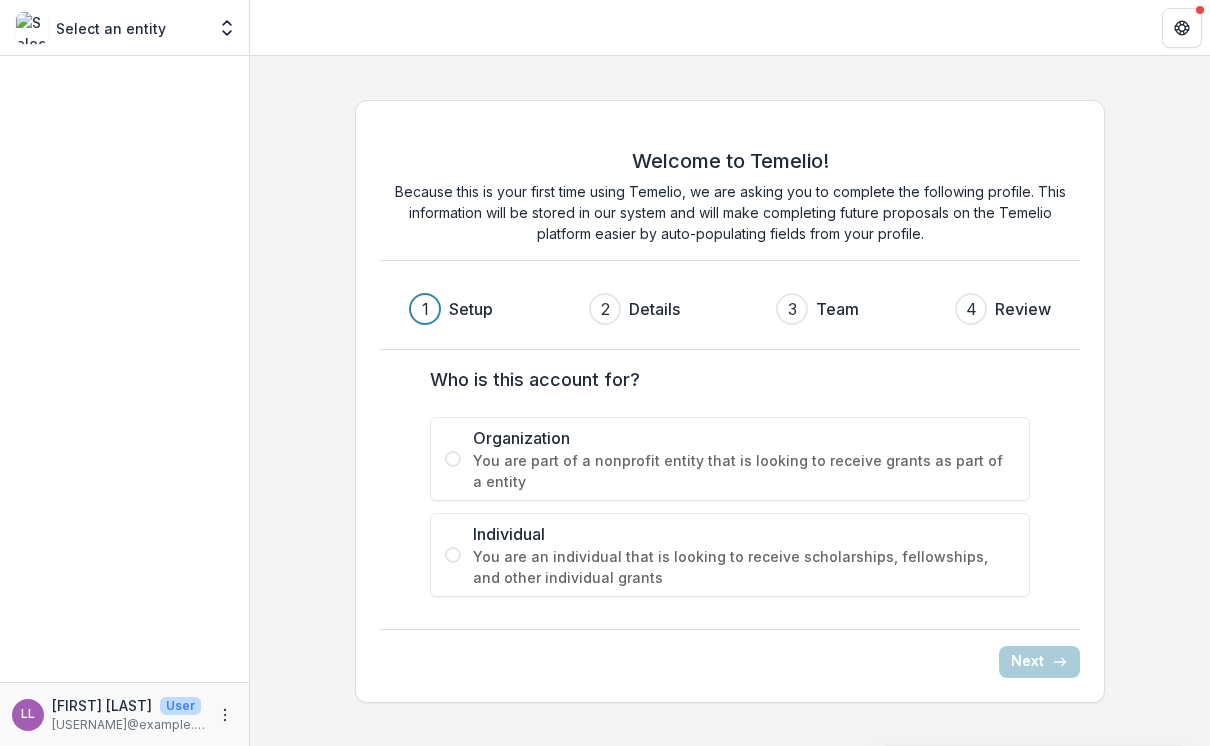 click on "Select an entity" at bounding box center (111, 28) 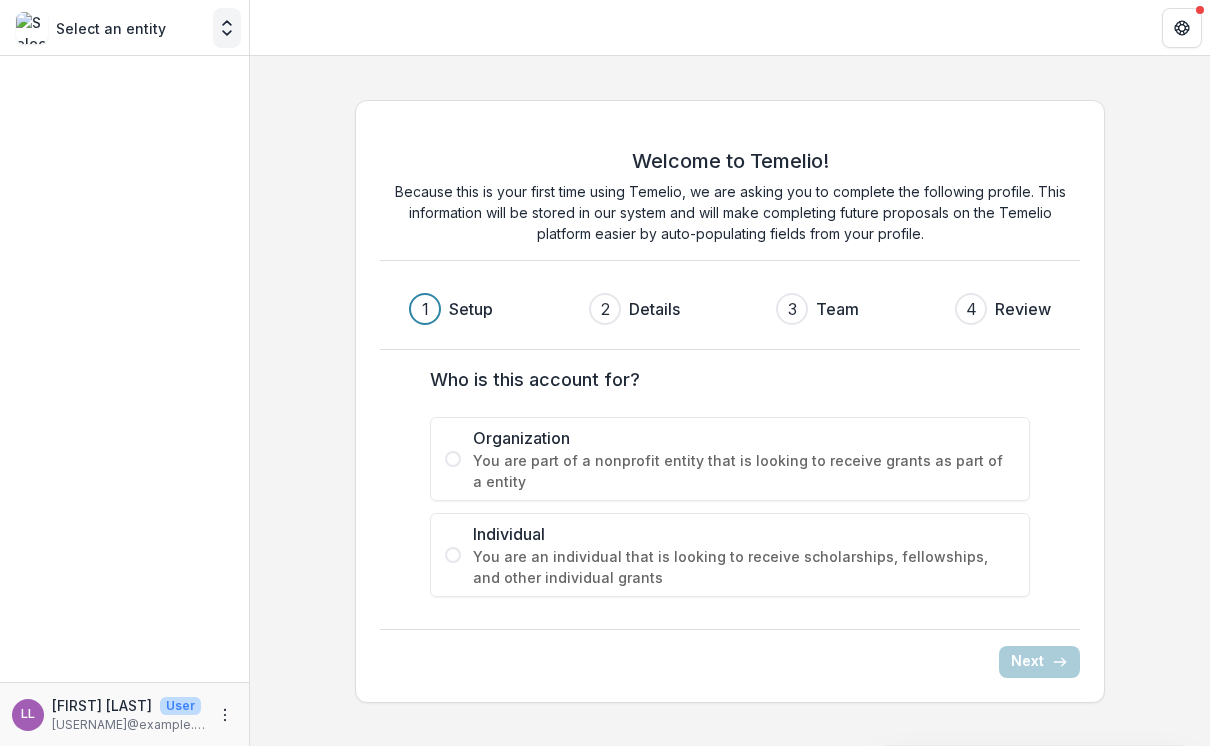 click at bounding box center [227, 28] 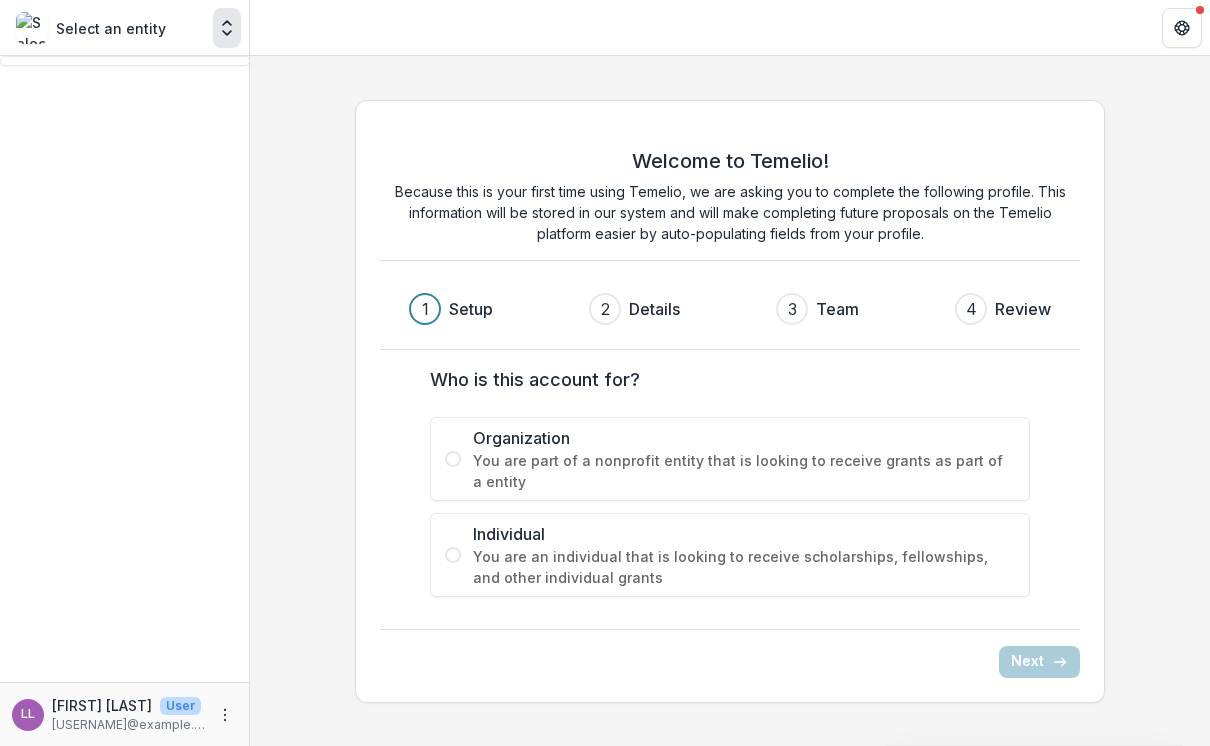 click on "You are part of a nonprofit entity that is looking to receive grants as part of a entity" at bounding box center [744, 471] 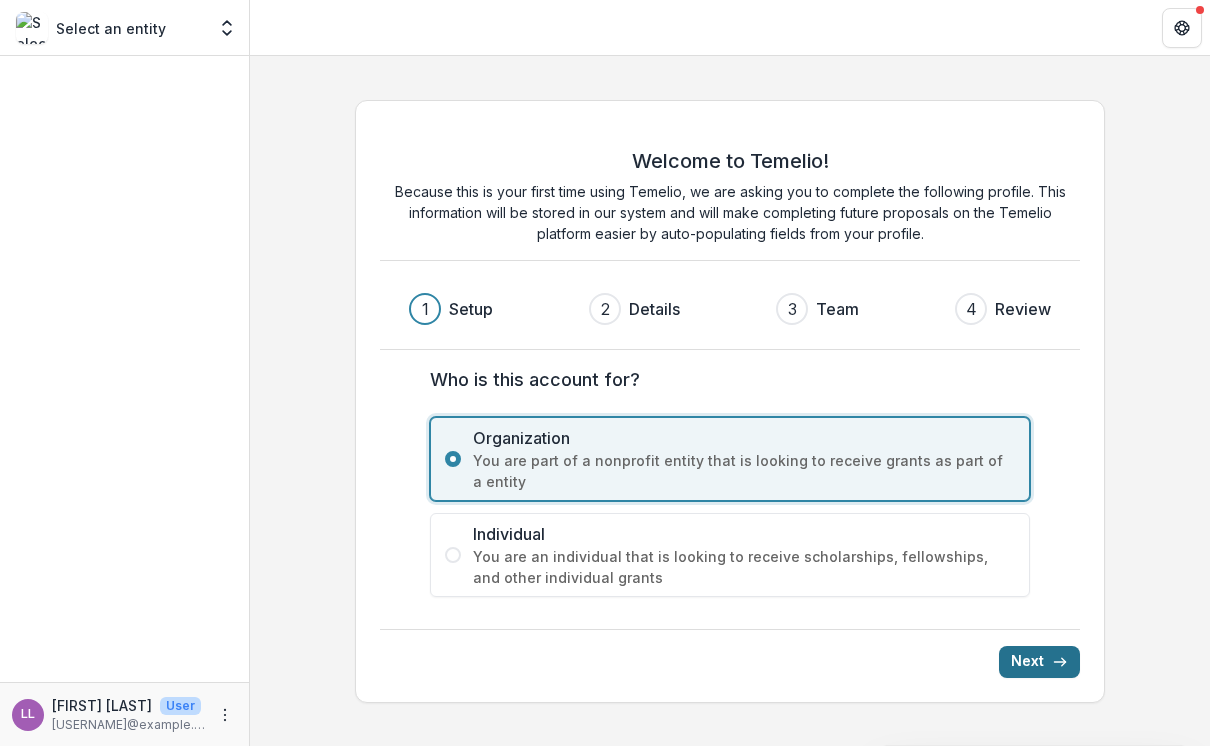 click on "Next" at bounding box center [1039, 662] 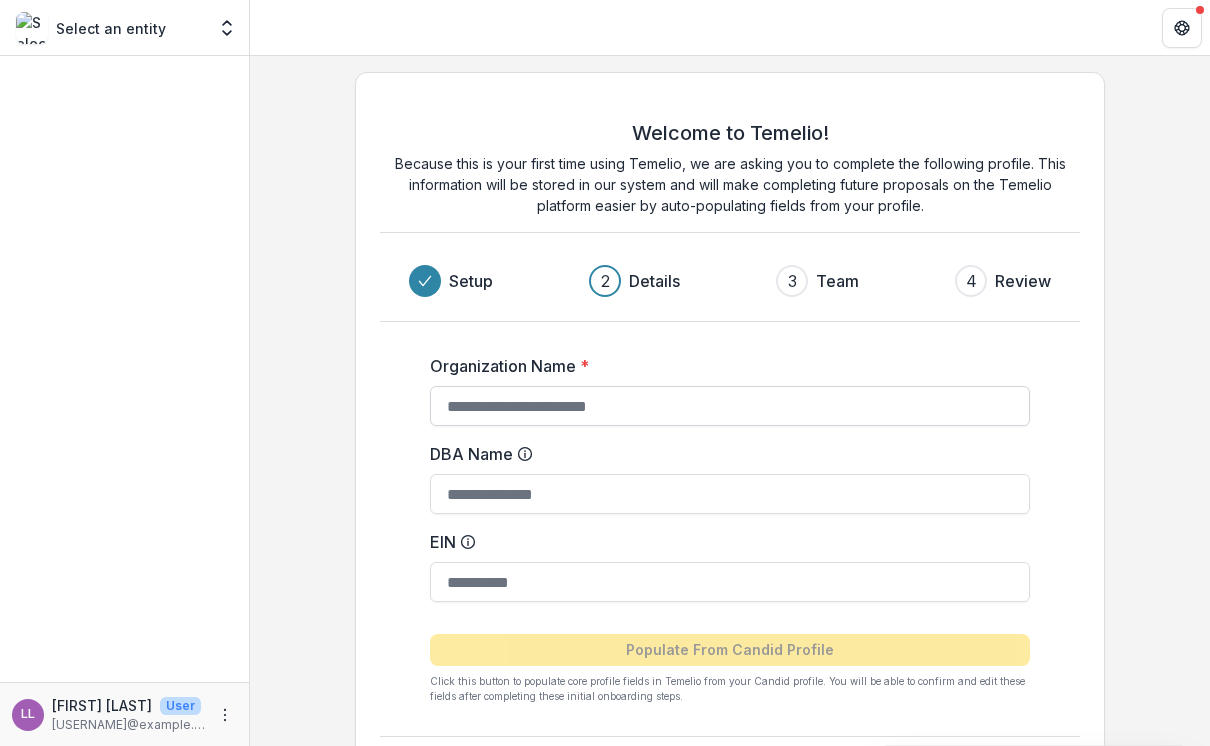 click on "Organization Name *" at bounding box center (730, 406) 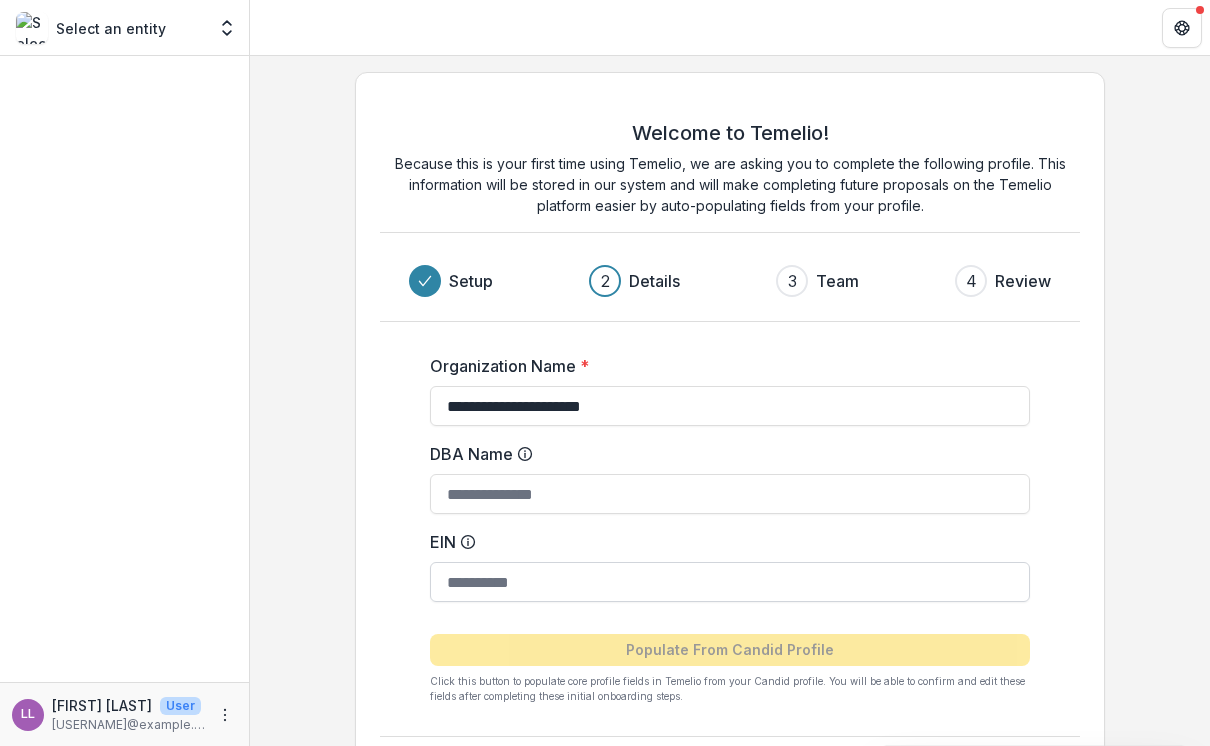 type on "**********" 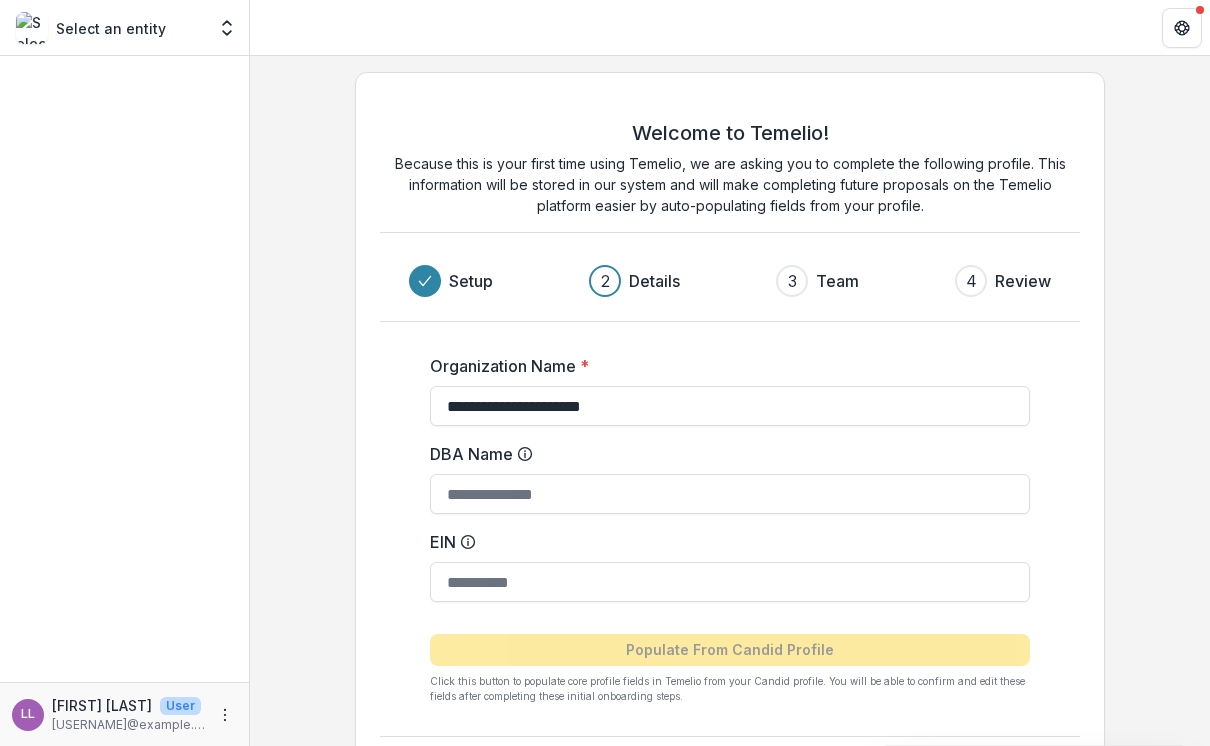 paste on "**********" 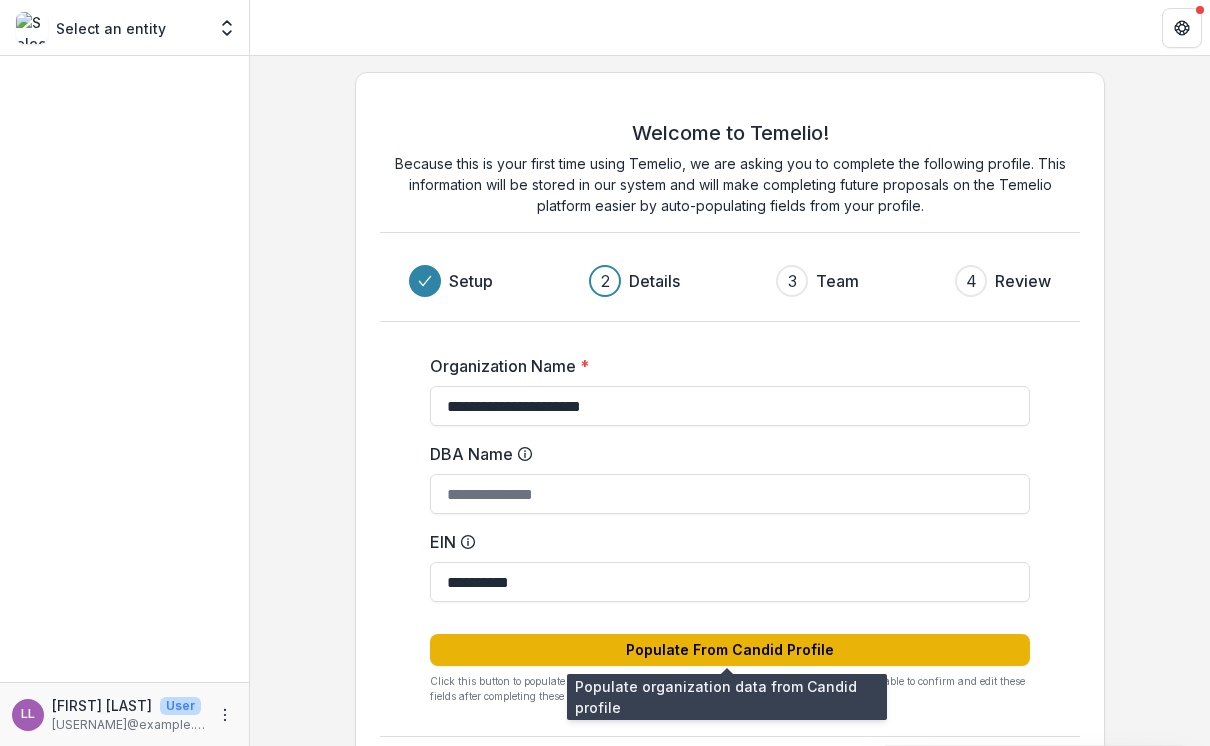 type on "**********" 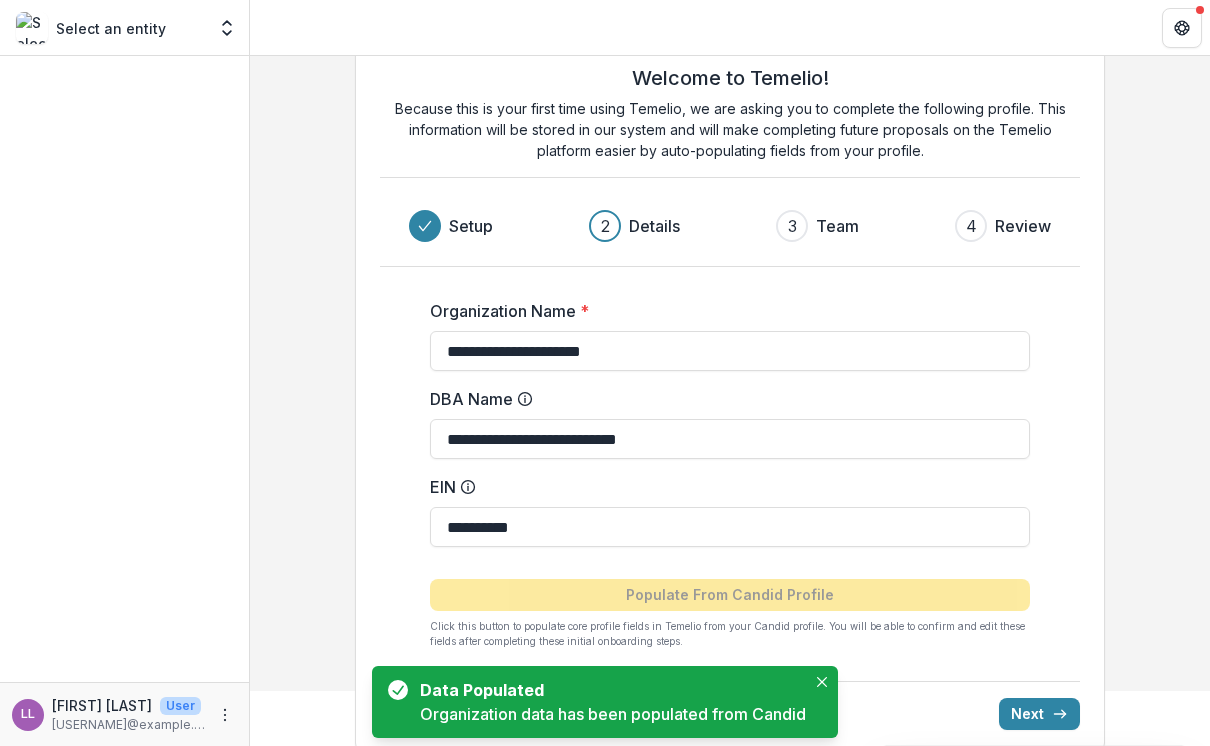 scroll, scrollTop: 80, scrollLeft: 0, axis: vertical 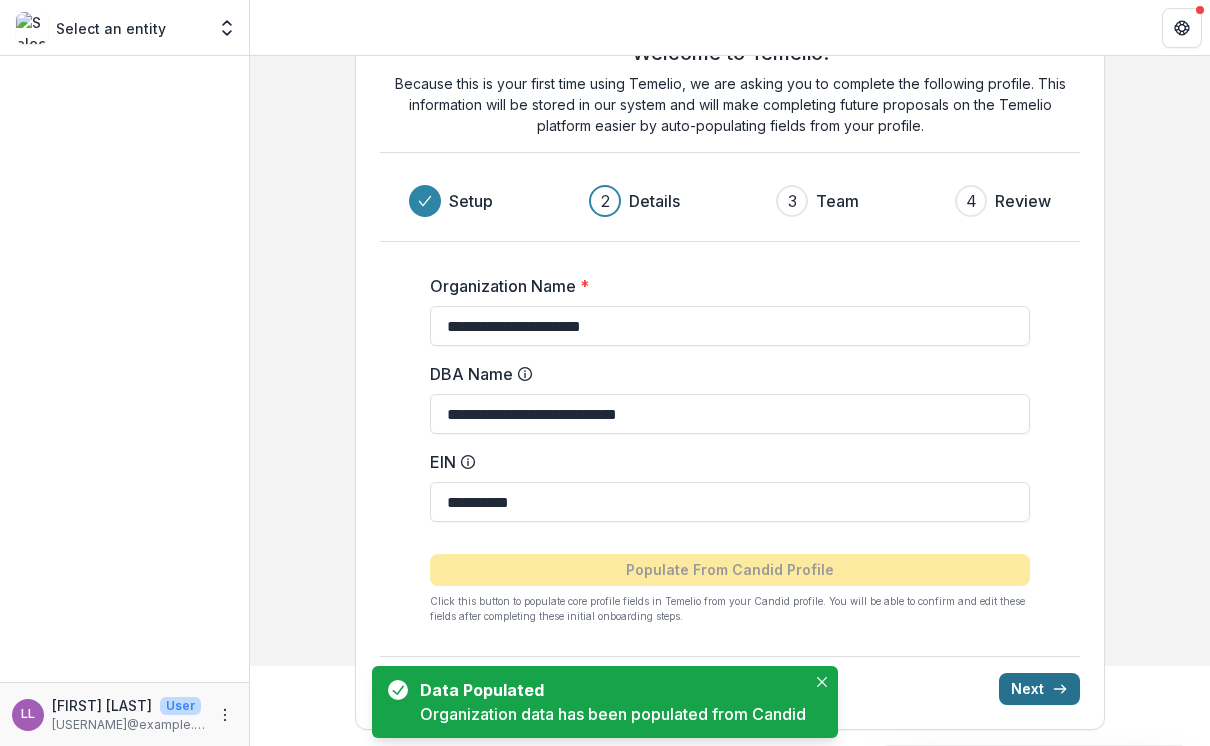 click 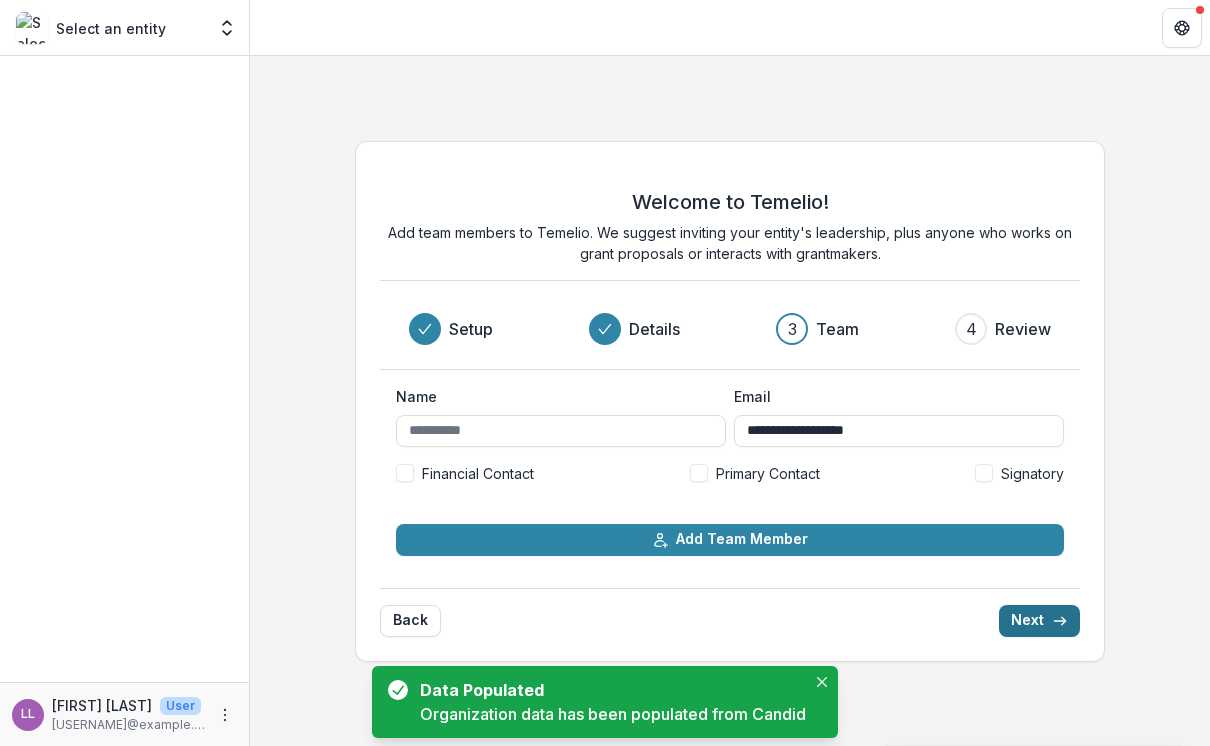 scroll, scrollTop: 0, scrollLeft: 0, axis: both 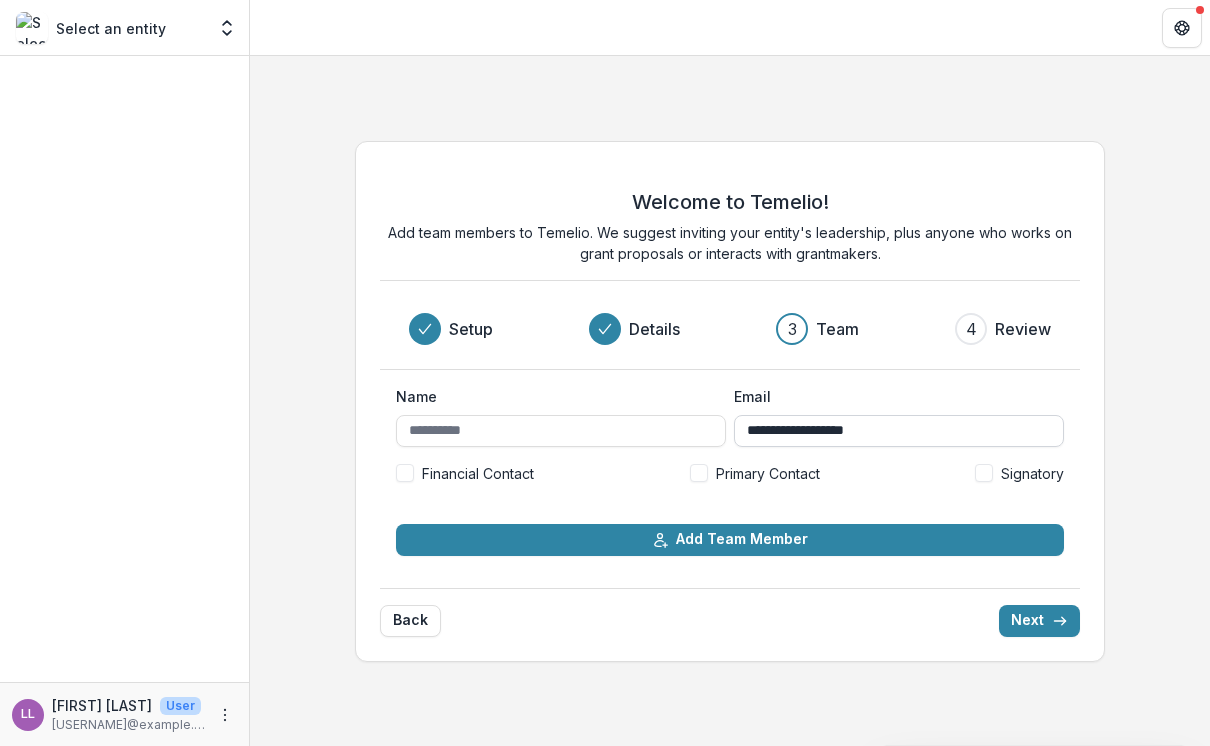 click on "**********" at bounding box center [899, 431] 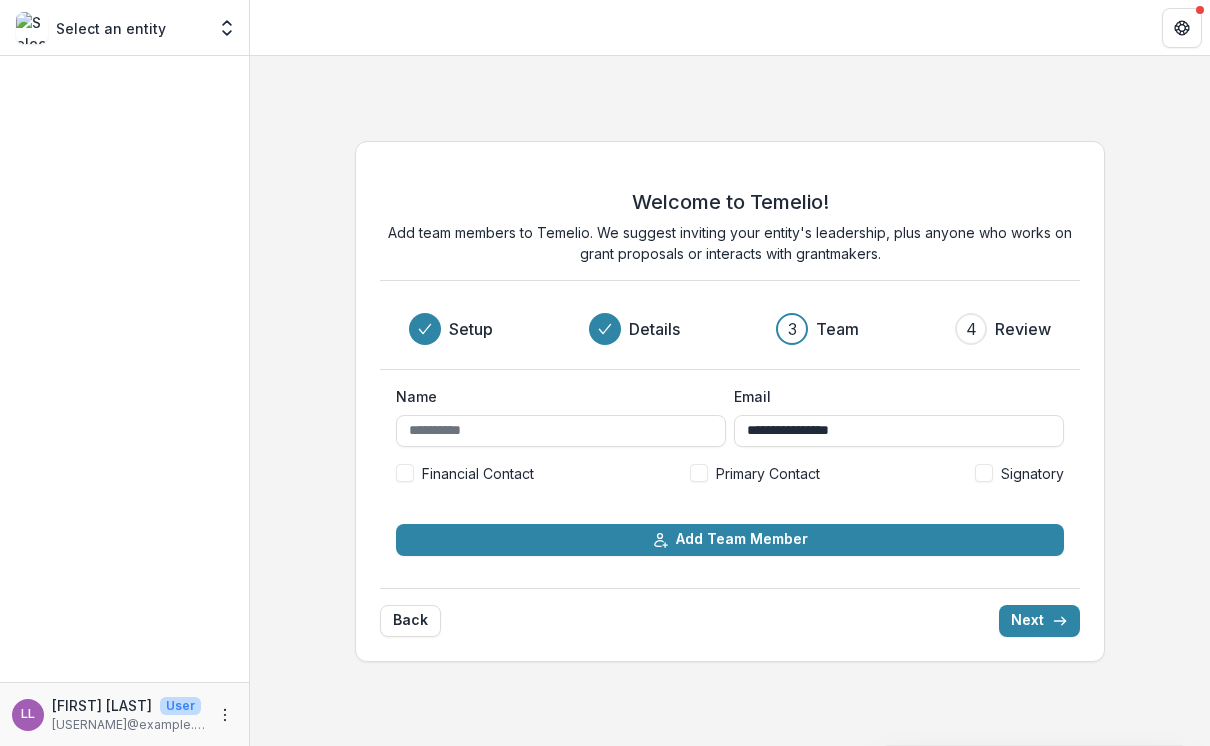 click on "Primary Contact" at bounding box center [768, 473] 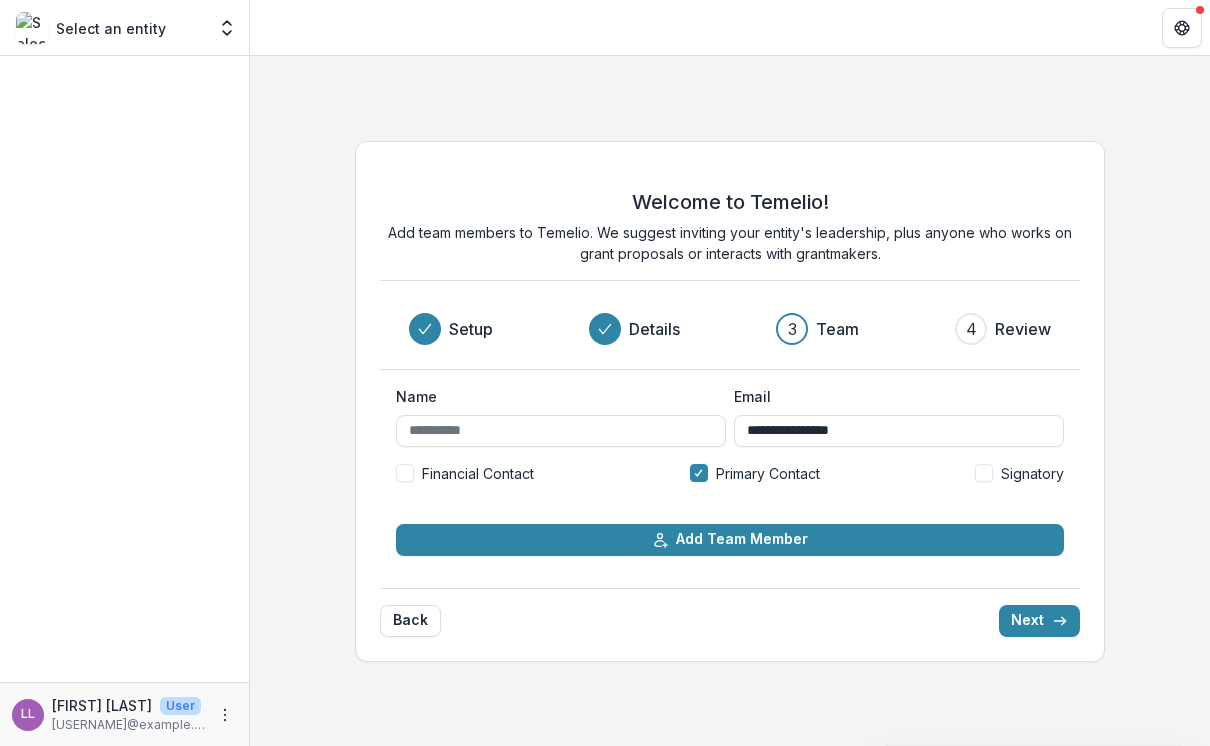 click on "Signatory" at bounding box center [1032, 473] 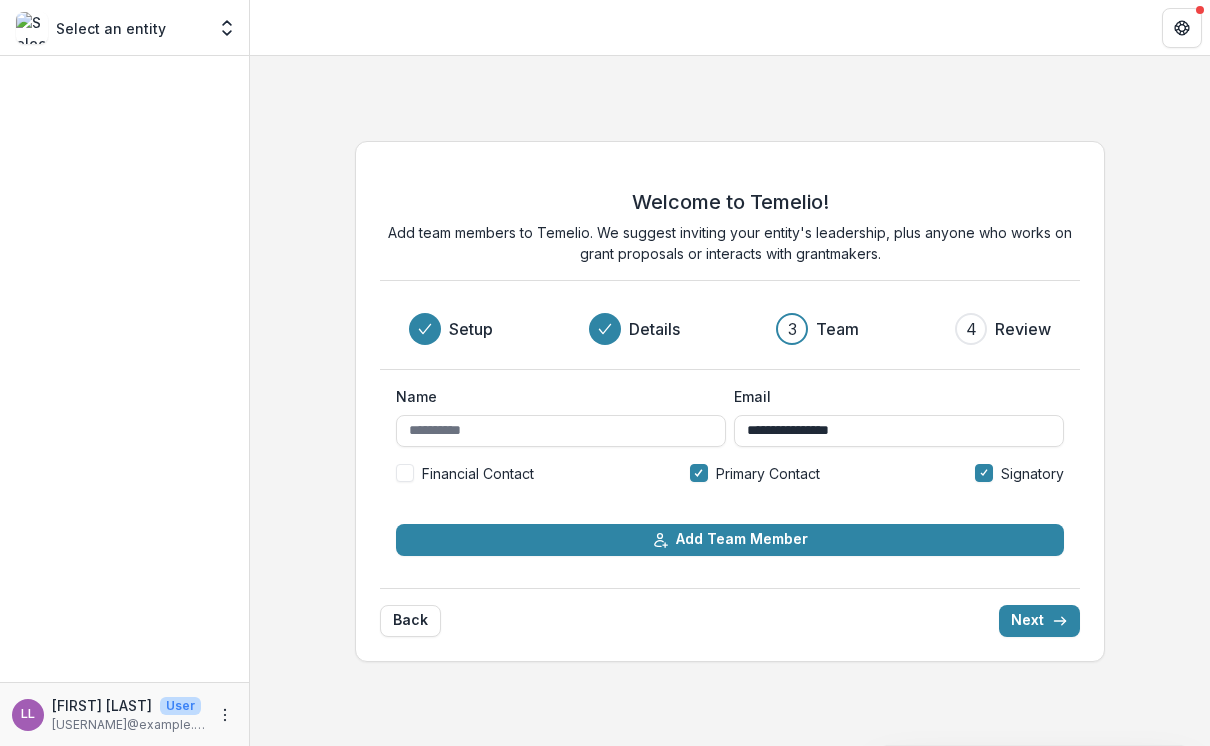click on "Financial Contact" at bounding box center [478, 473] 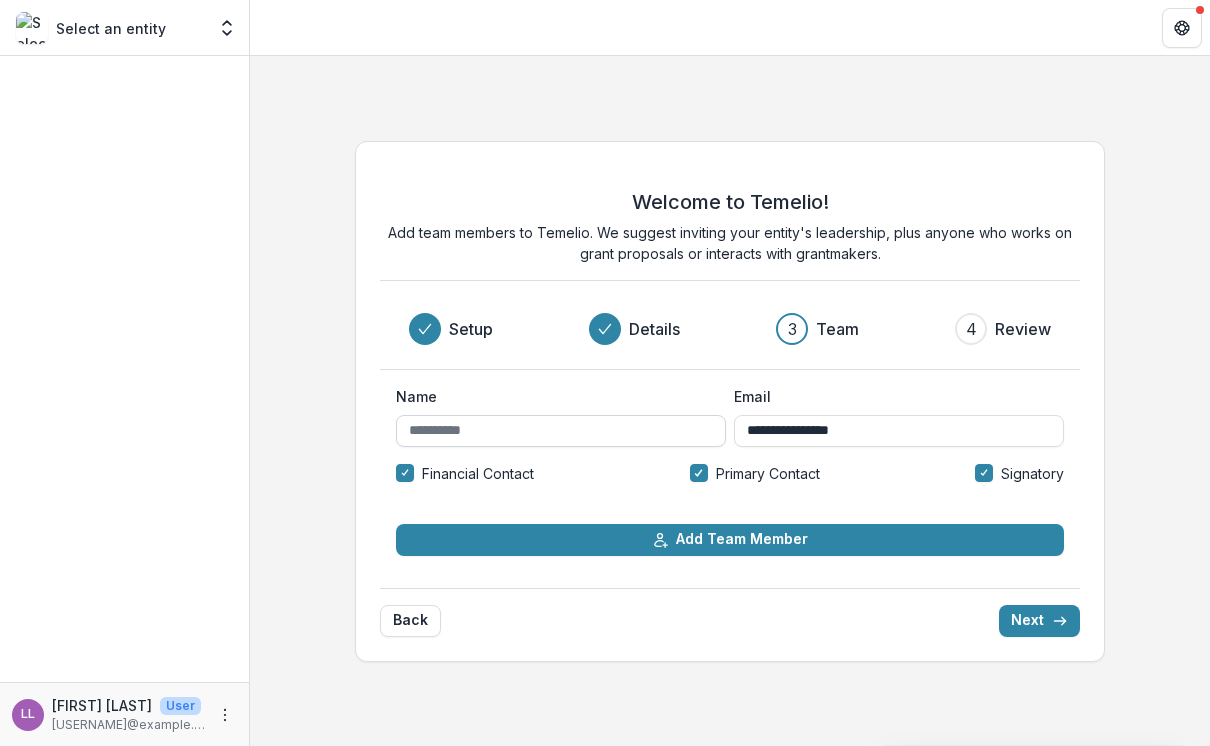 click on "Name" at bounding box center [561, 431] 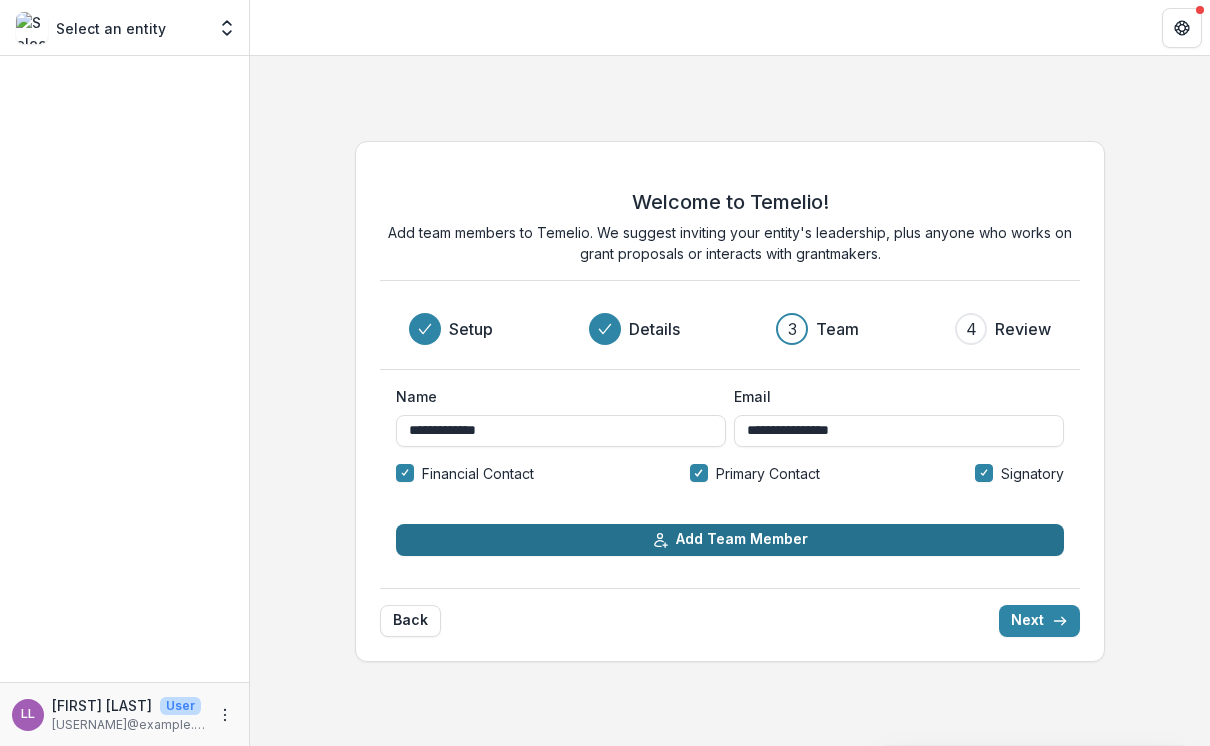 type on "**********" 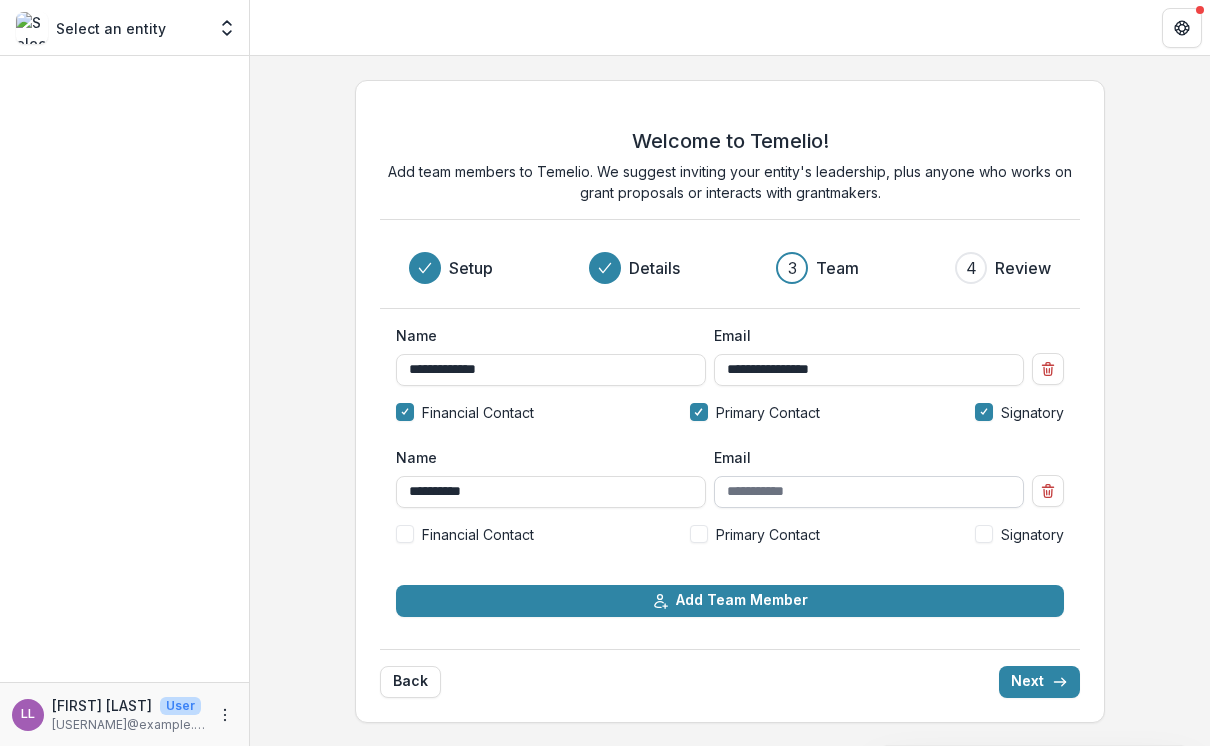 type on "**********" 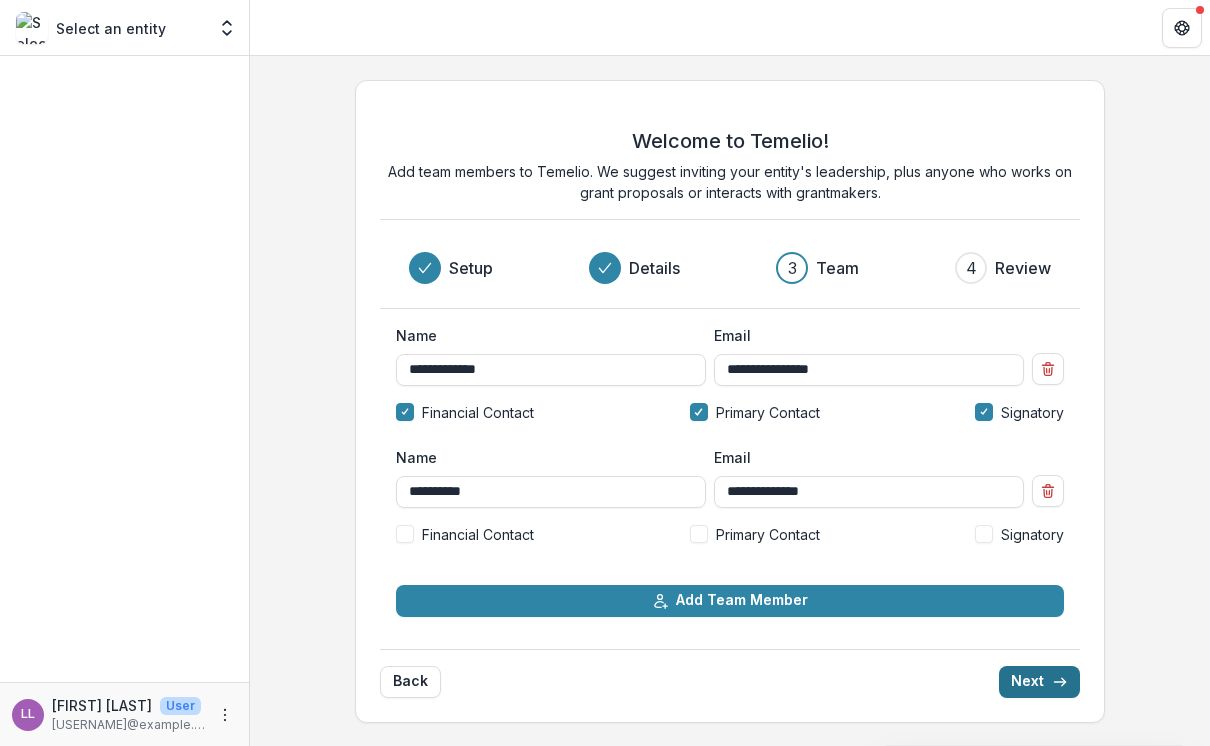 type on "**********" 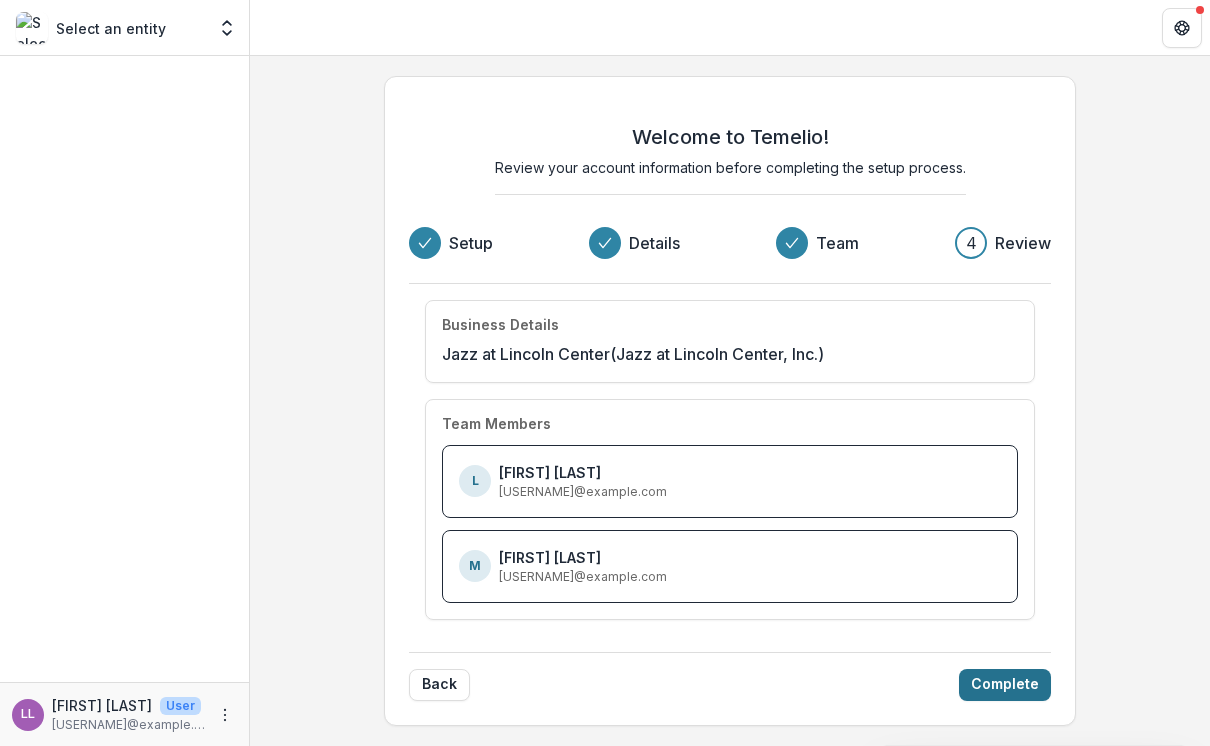 click on "Complete" at bounding box center (1005, 685) 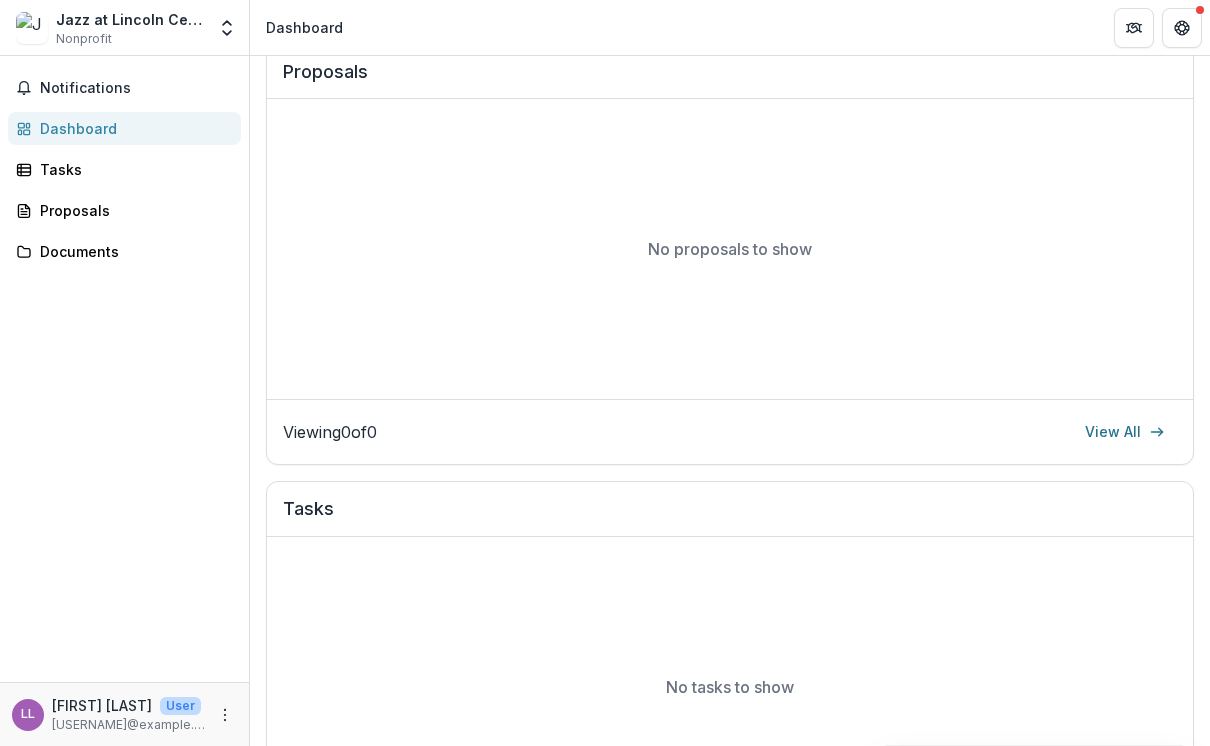 scroll, scrollTop: 0, scrollLeft: 0, axis: both 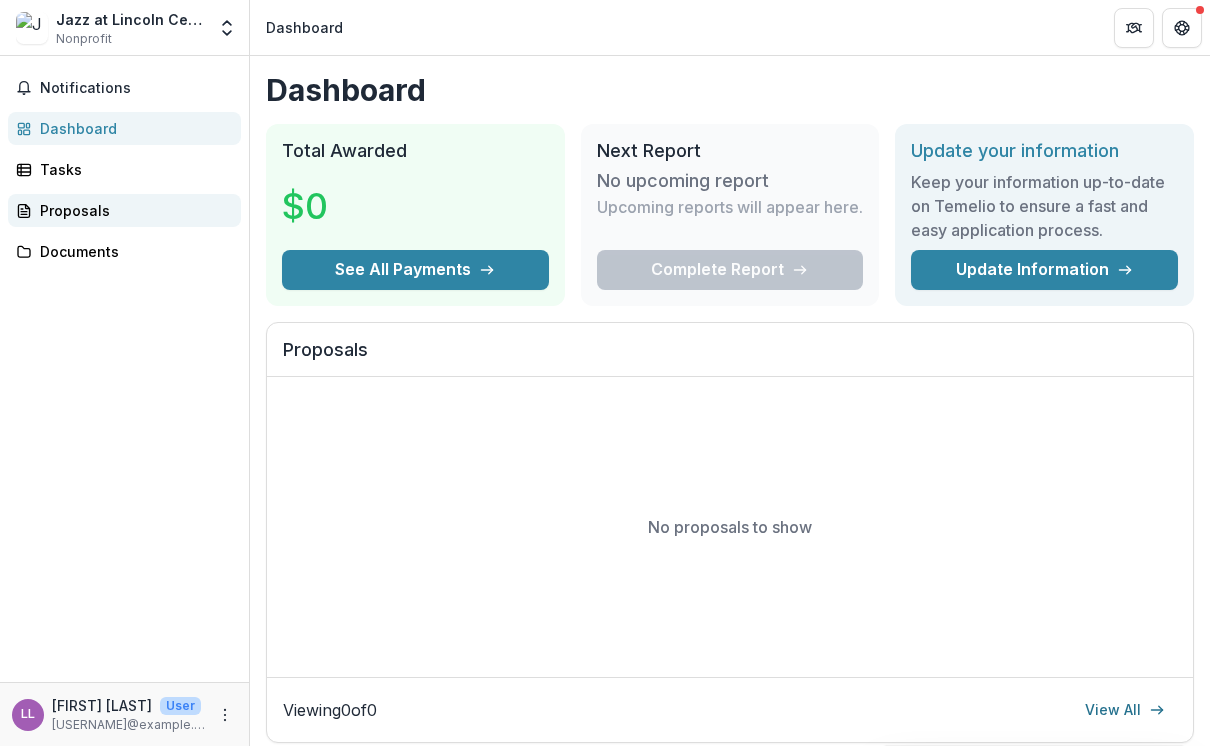 click on "Proposals" at bounding box center (132, 210) 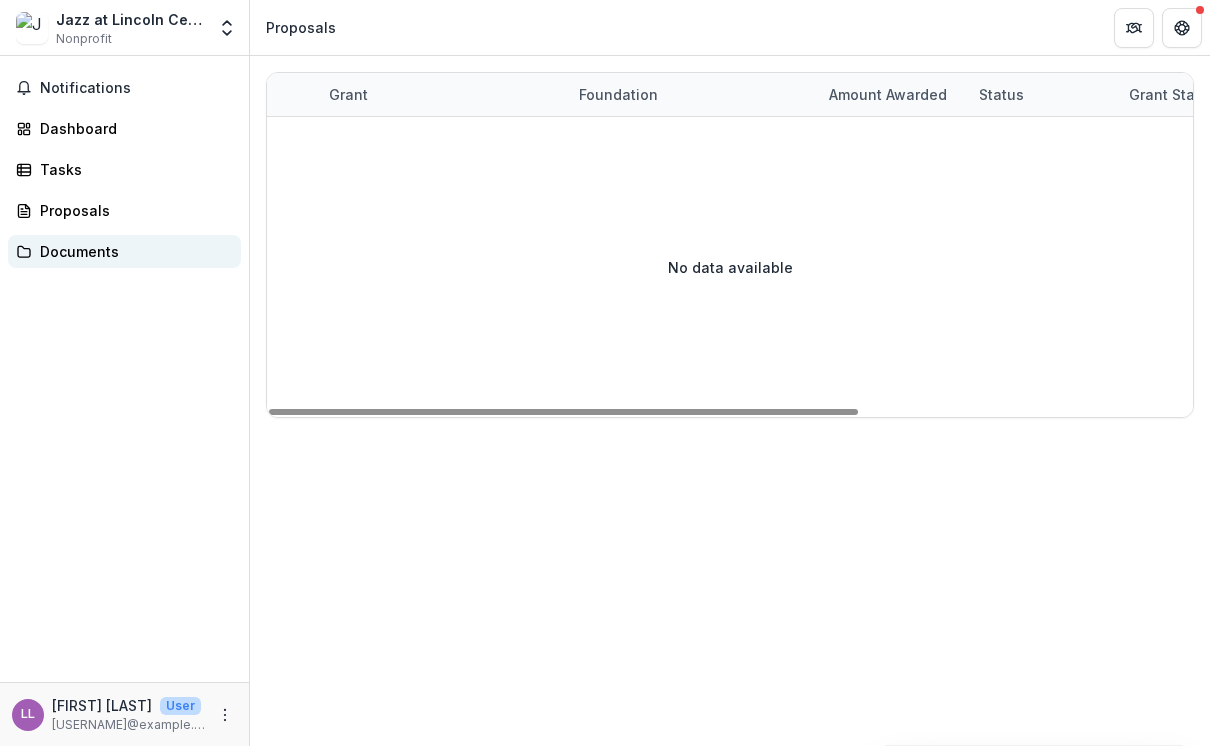 click on "Documents" at bounding box center [132, 251] 